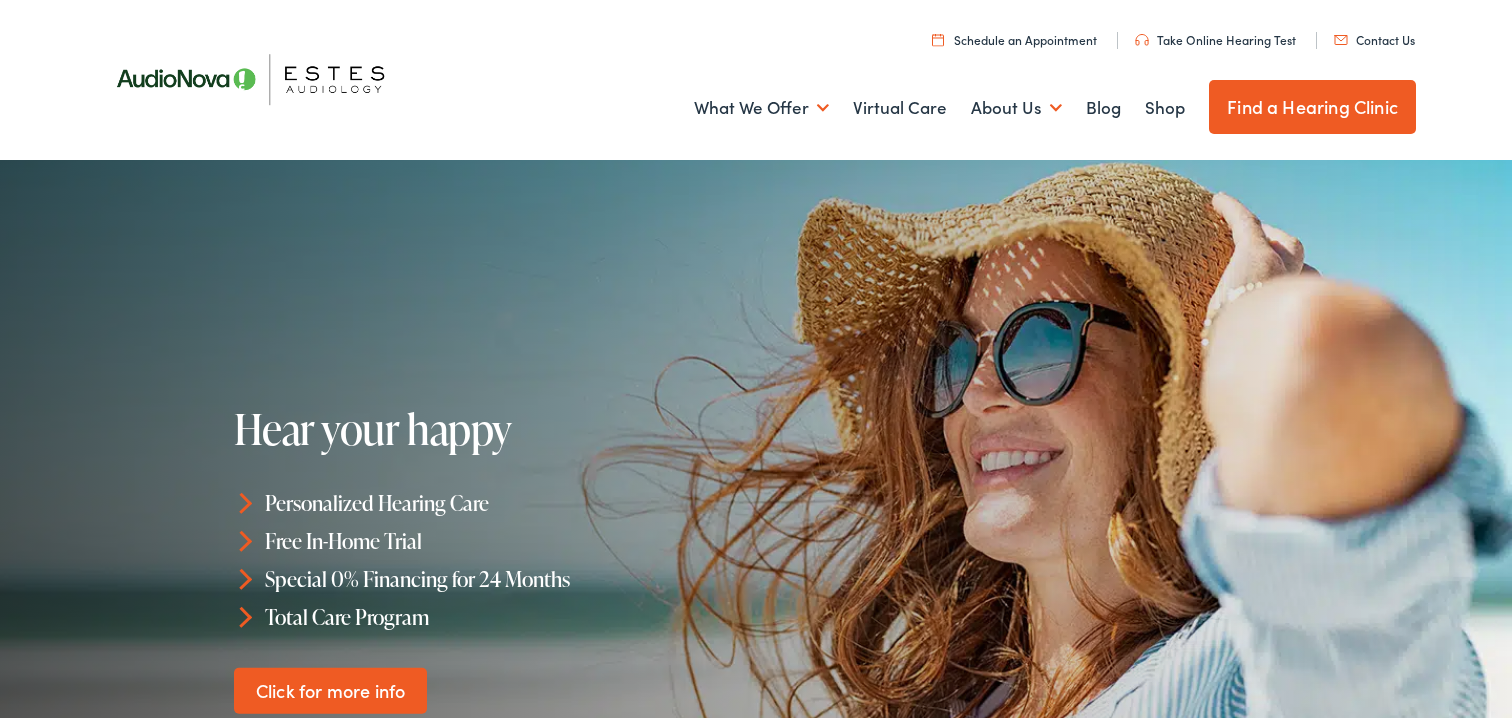 scroll, scrollTop: 0, scrollLeft: 0, axis: both 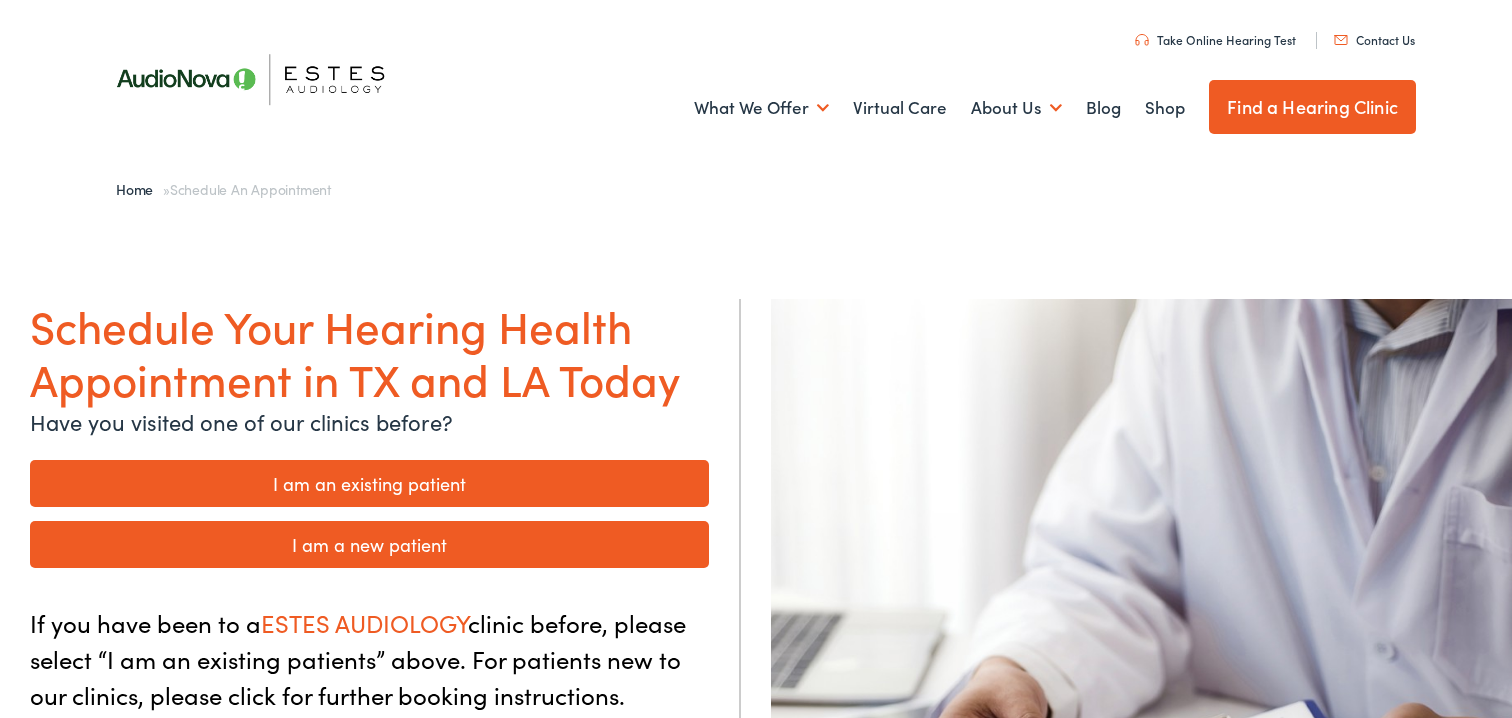 click on "I am an existing patient" at bounding box center (369, 483) 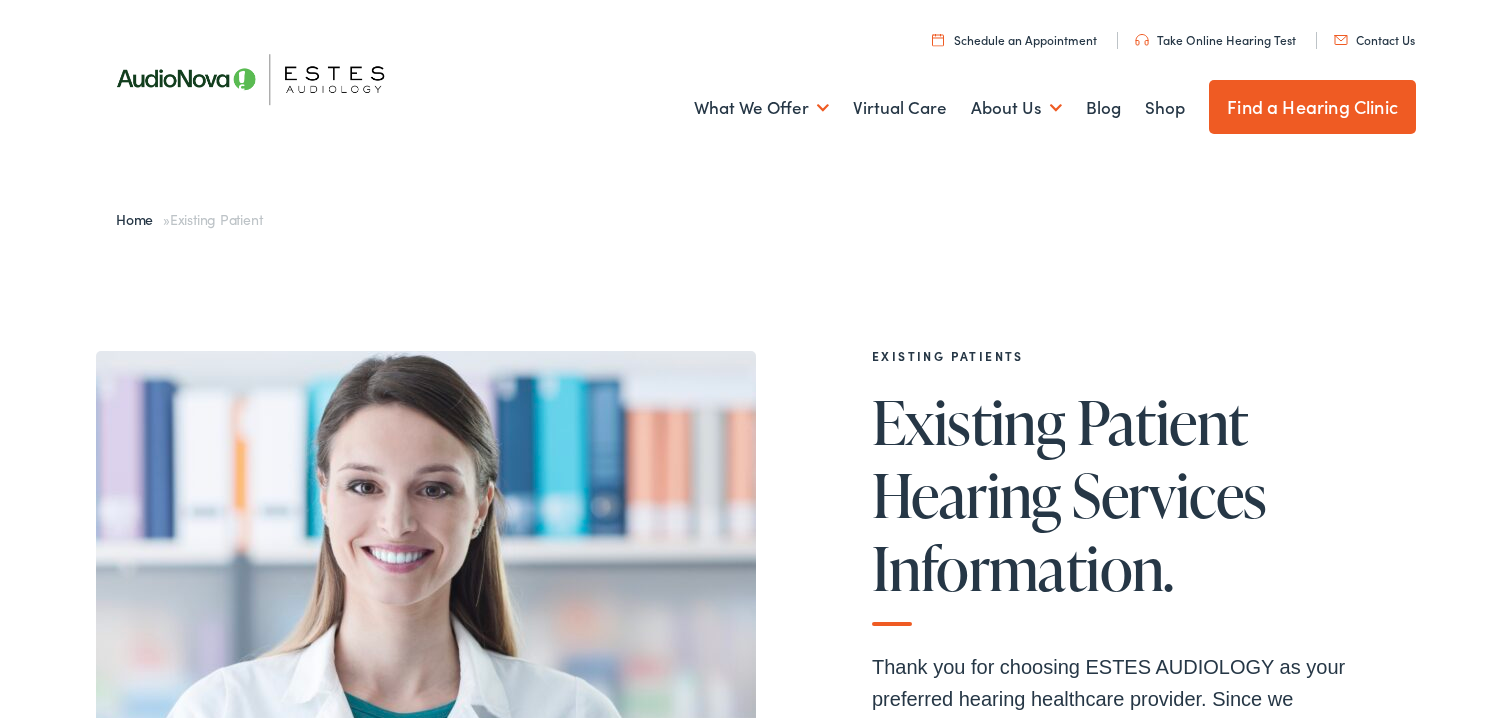 scroll, scrollTop: 0, scrollLeft: 0, axis: both 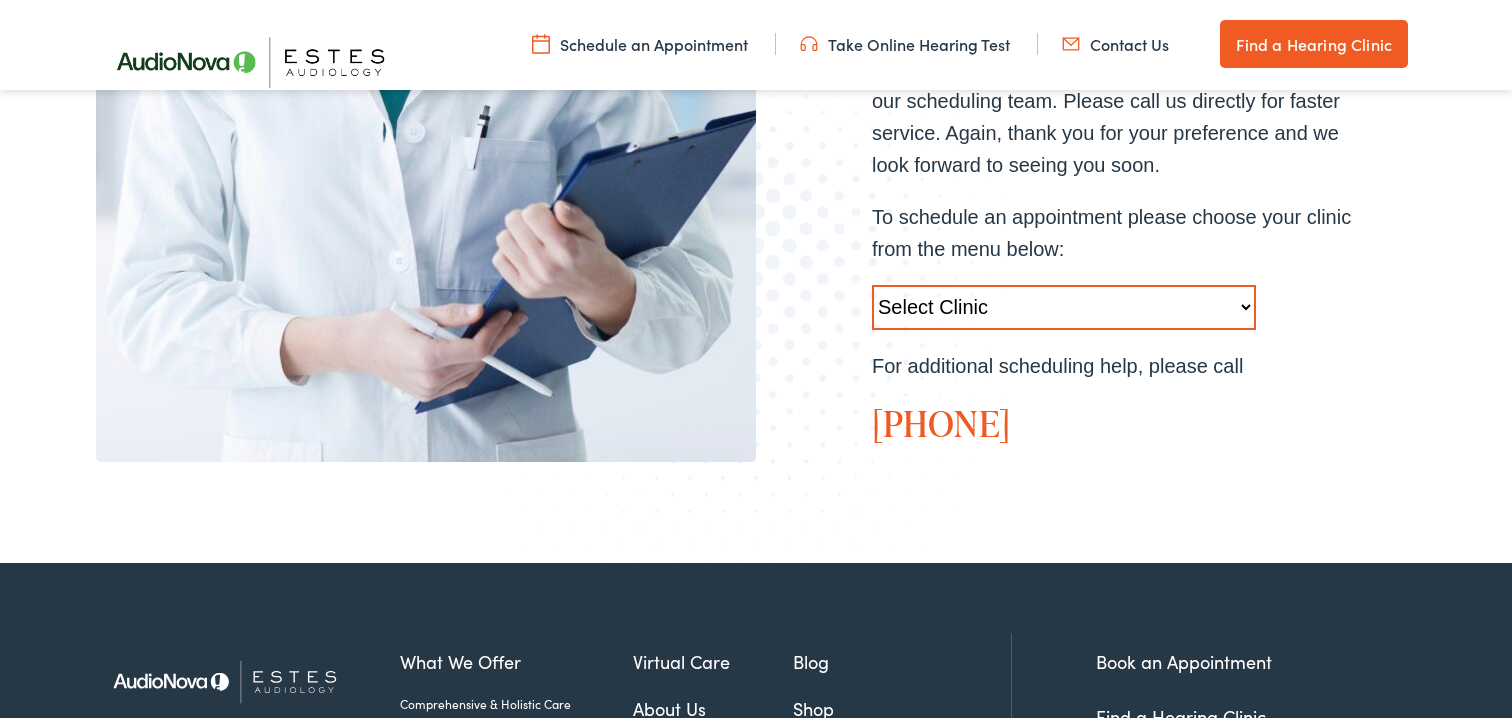click on "Select Clinic Austin-TX-AudioNova 1206 W. 38th Street Boerne-TX-AudioNova 1112 S Main St. Austin-TX-AudioNova 13210 W Hwy 290 Marble Falls-TX-AudioNova 304-B Highlander Circle New Braunfels-TX-AudioNova 1529 Common Street Round Rock-TX-AudioNova 1850 S. AW Grimes Blvd San Antonio-TX-AudioNova 5282 Medical Drive Baton Rouge-LA-AudioNova 8211 Goodwood Boulevard" at bounding box center [1064, 307] 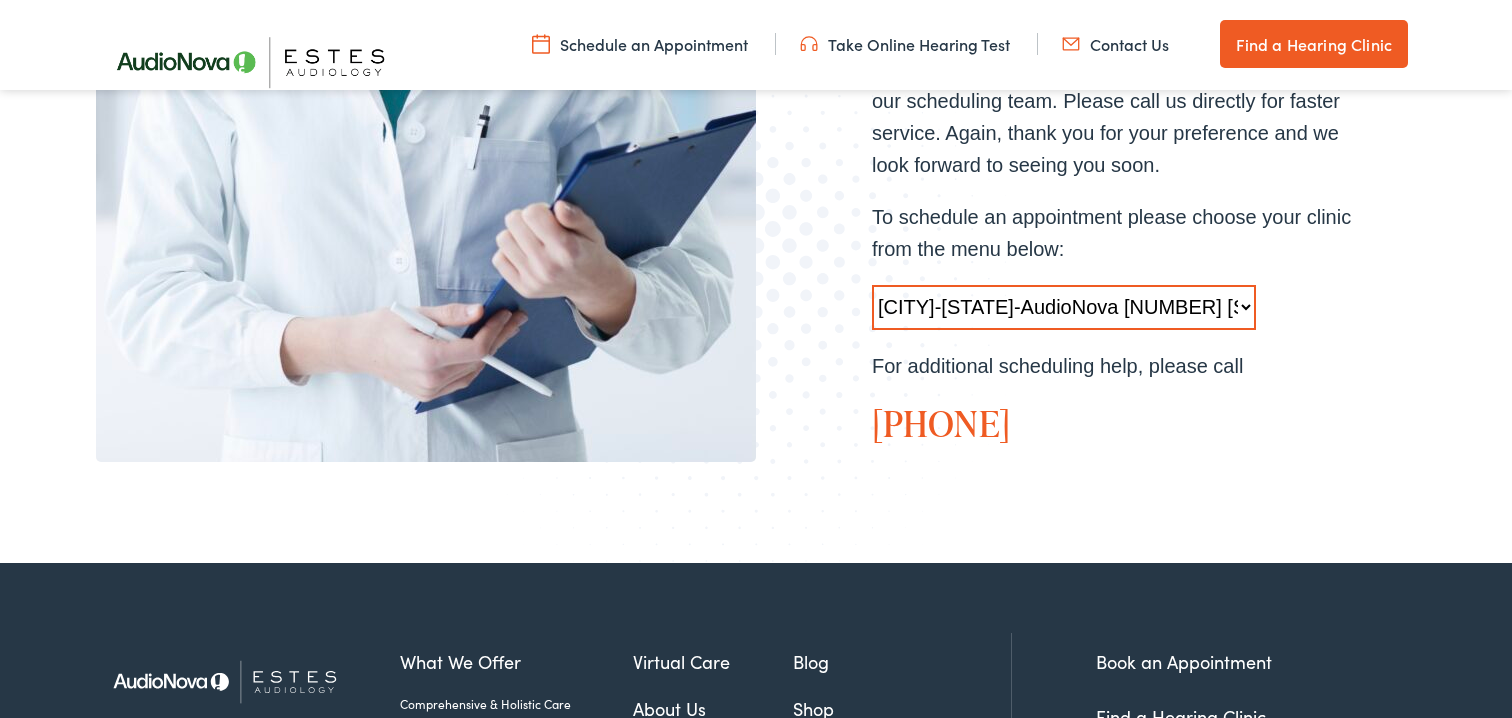 click on "Select Clinic Austin-TX-AudioNova 1206 W. 38th Street Boerne-TX-AudioNova 1112 S Main St. Austin-TX-AudioNova 13210 W Hwy 290 Marble Falls-TX-AudioNova 304-B Highlander Circle New Braunfels-TX-AudioNova 1529 Common Street Round Rock-TX-AudioNova 1850 S. AW Grimes Blvd San Antonio-TX-AudioNova 5282 Medical Drive Baton Rouge-LA-AudioNova 8211 Goodwood Boulevard" at bounding box center (1064, 307) 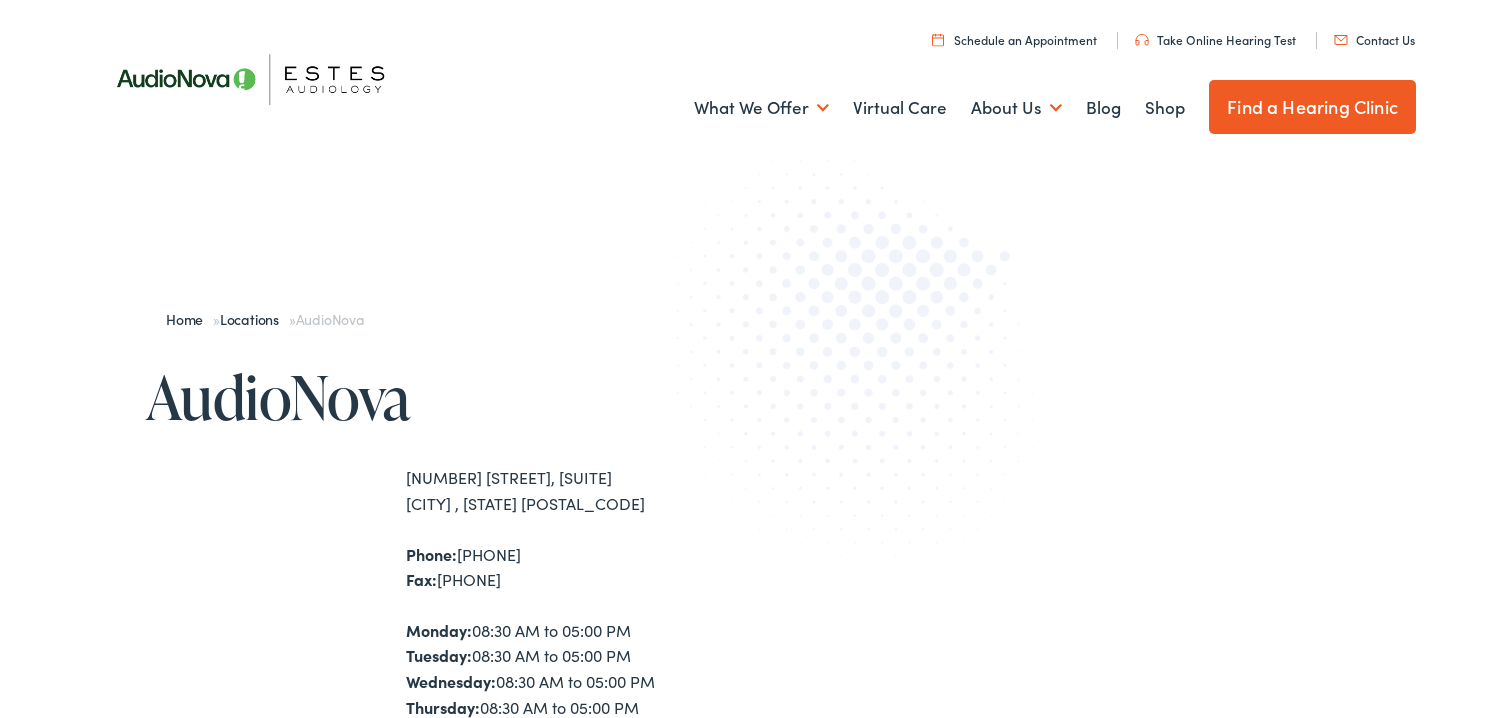 scroll, scrollTop: 0, scrollLeft: 0, axis: both 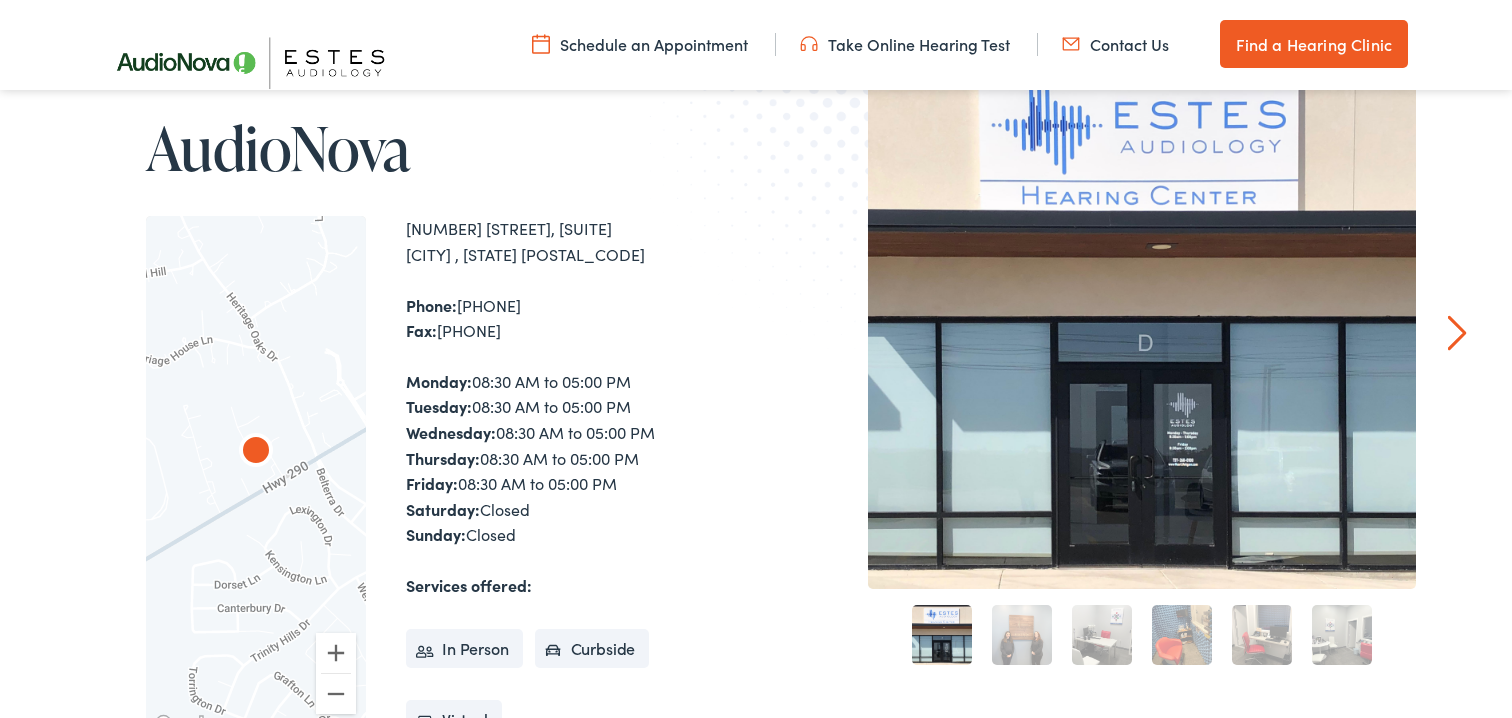 click at bounding box center [256, 477] 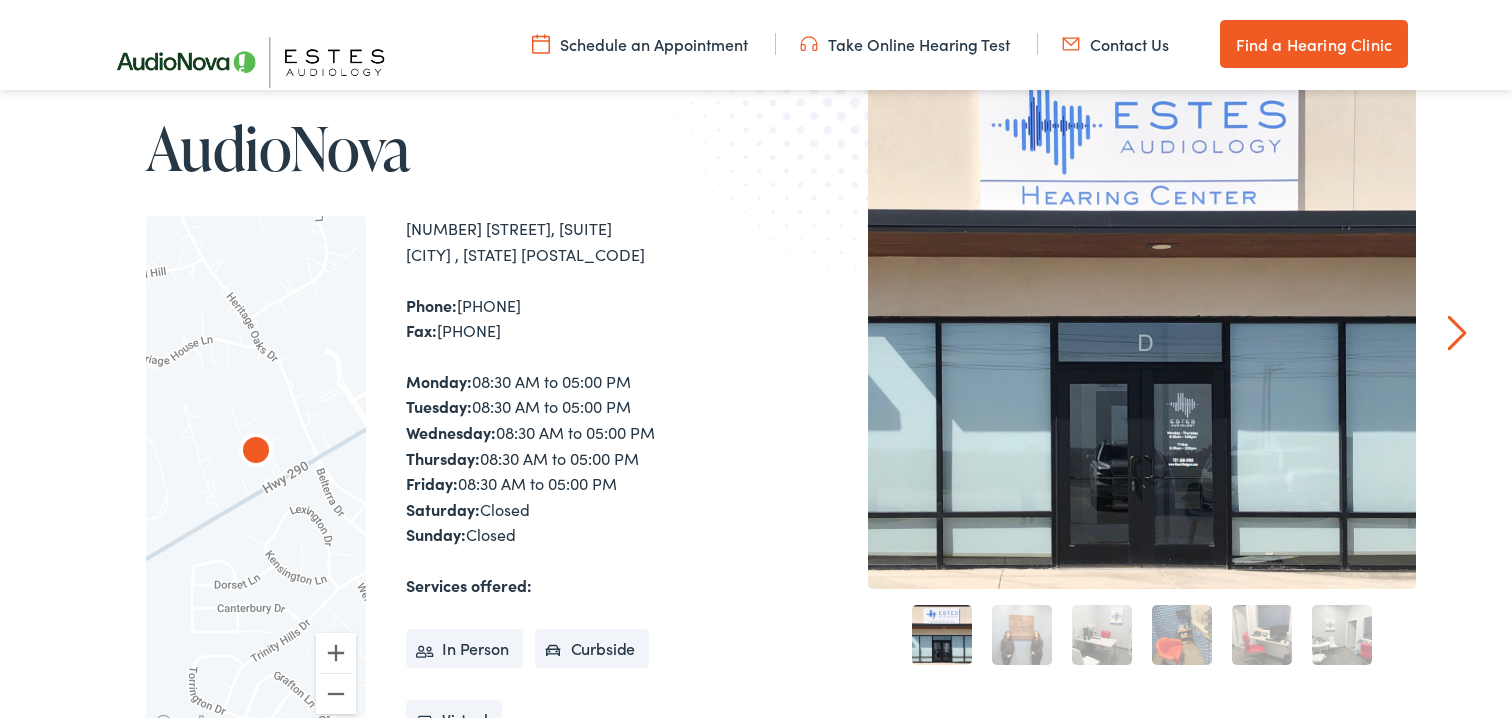 click at bounding box center (256, 477) 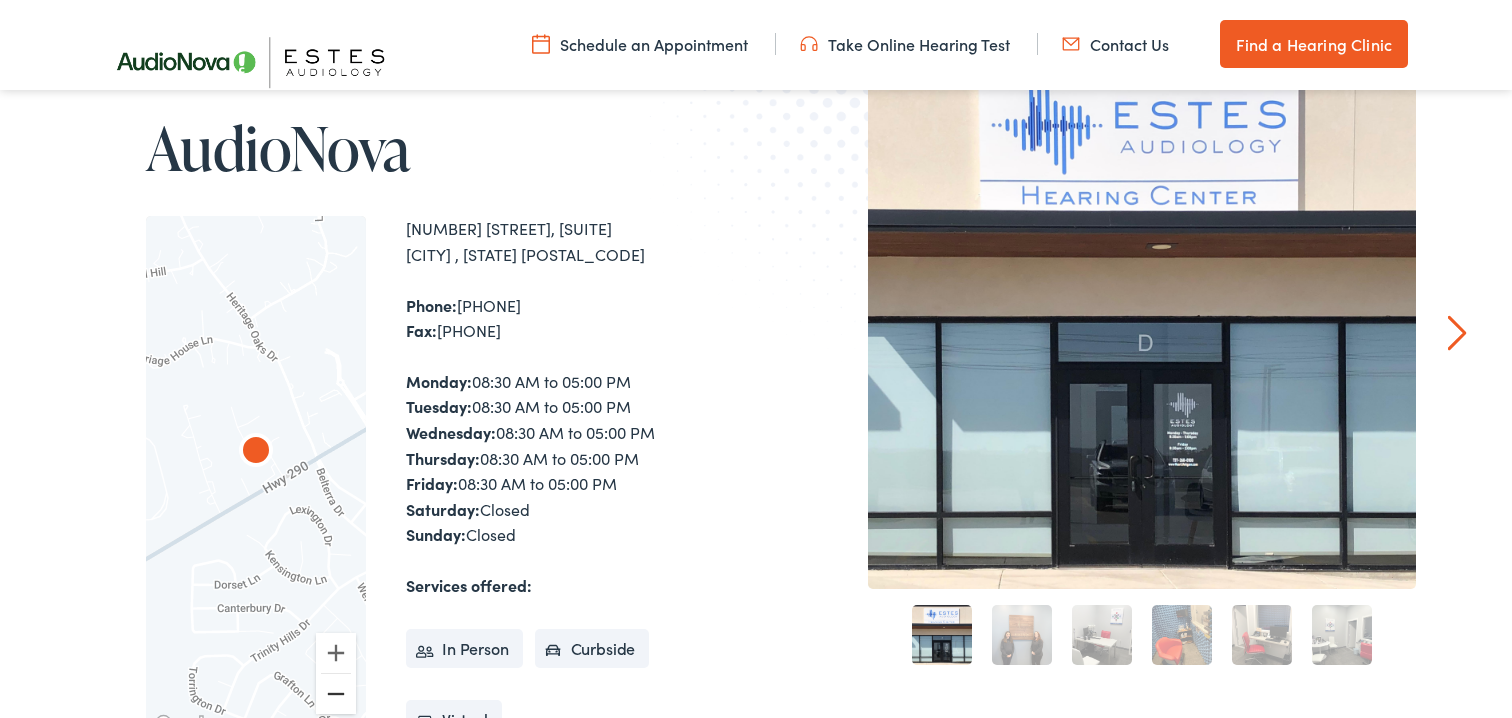click at bounding box center [336, 694] 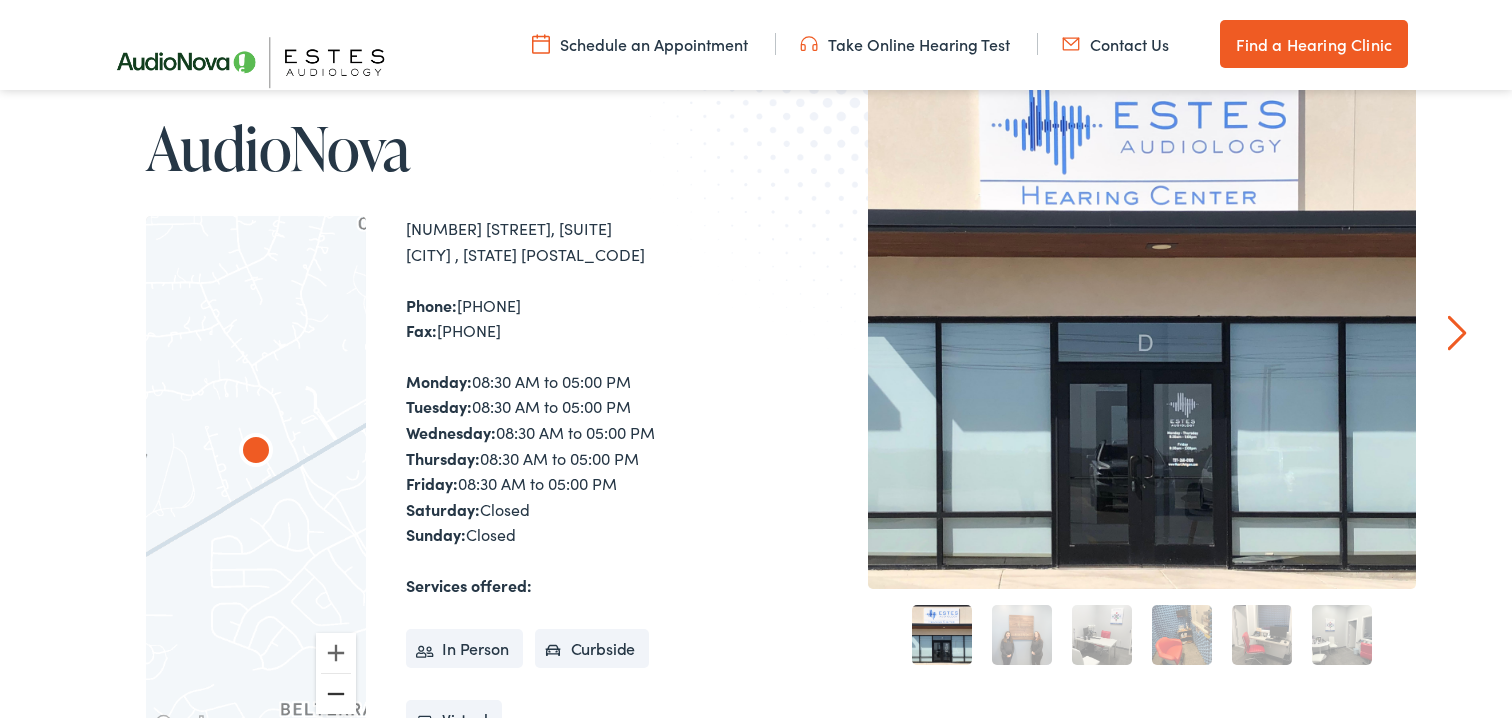 click at bounding box center (336, 694) 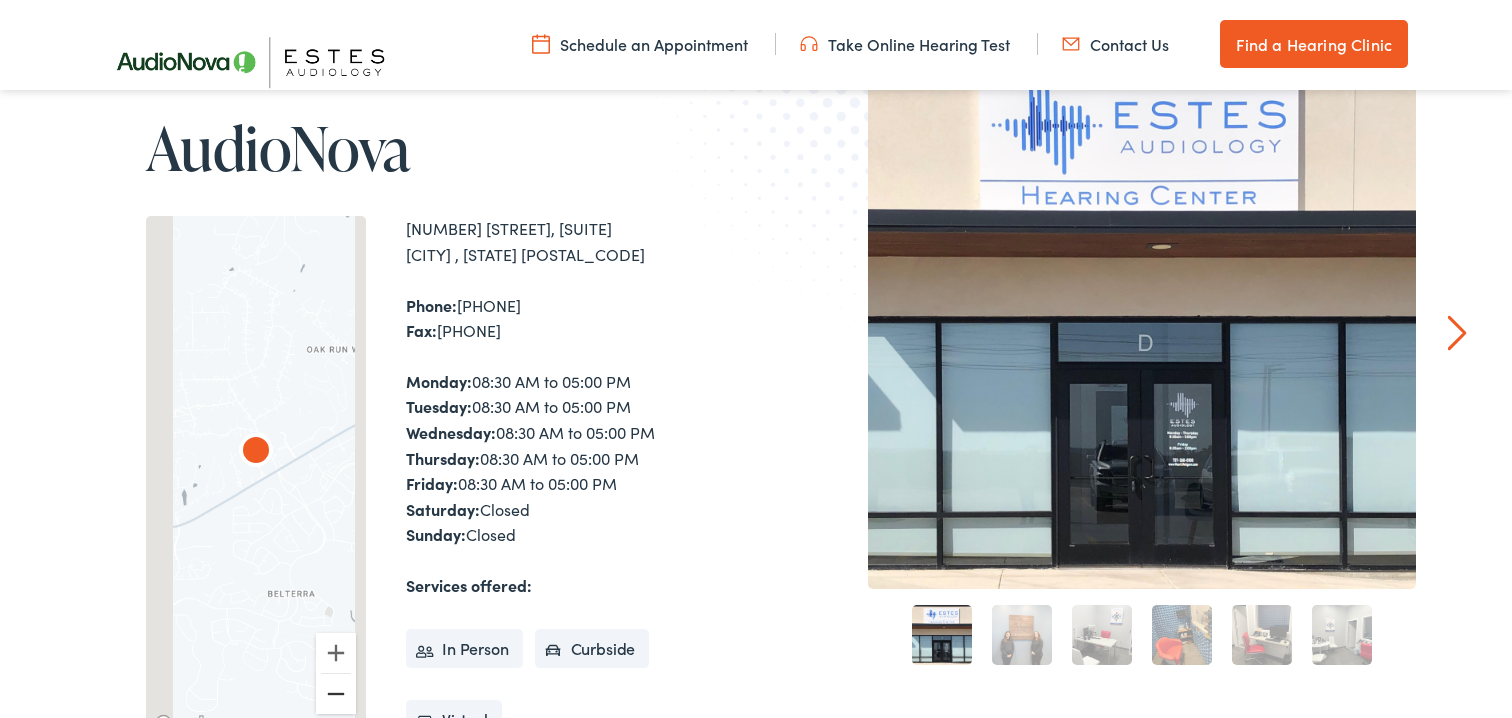 click at bounding box center (336, 694) 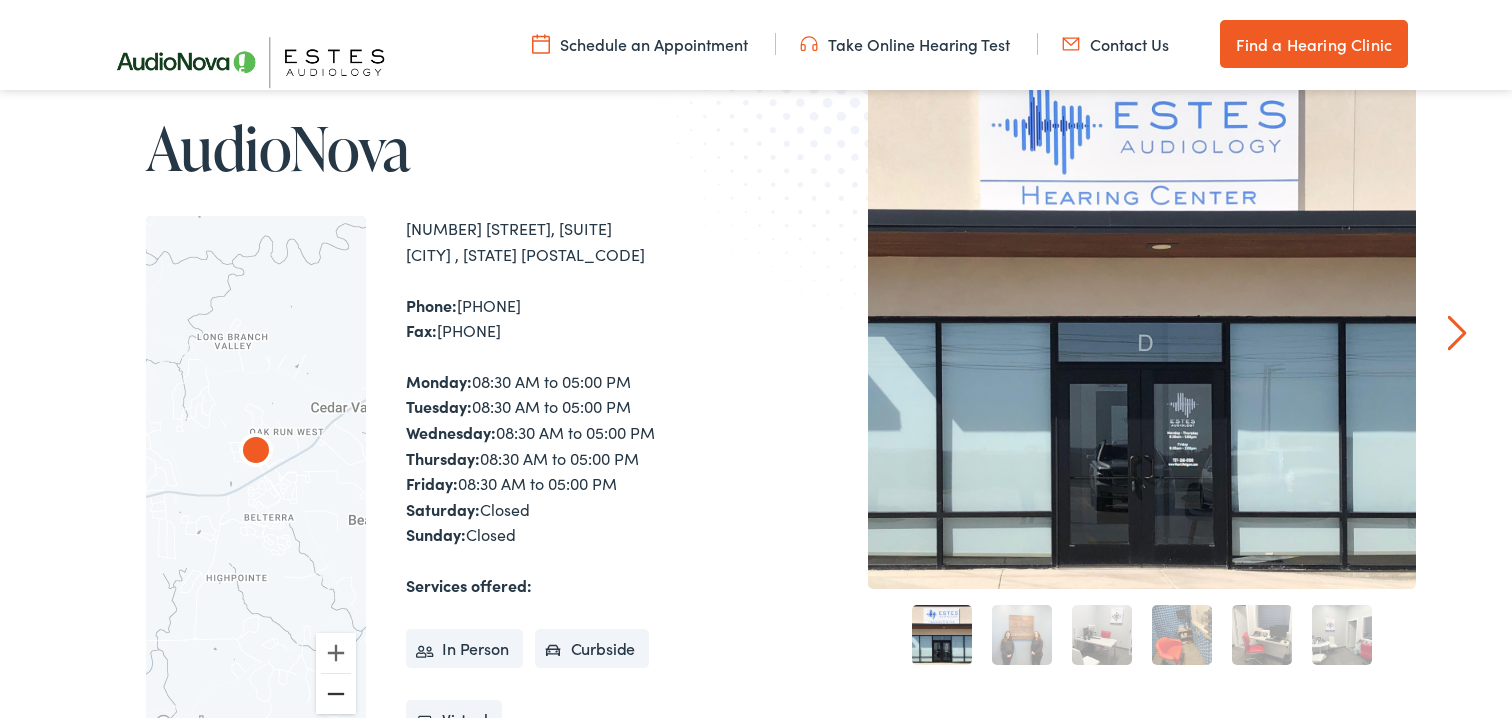 click at bounding box center [336, 694] 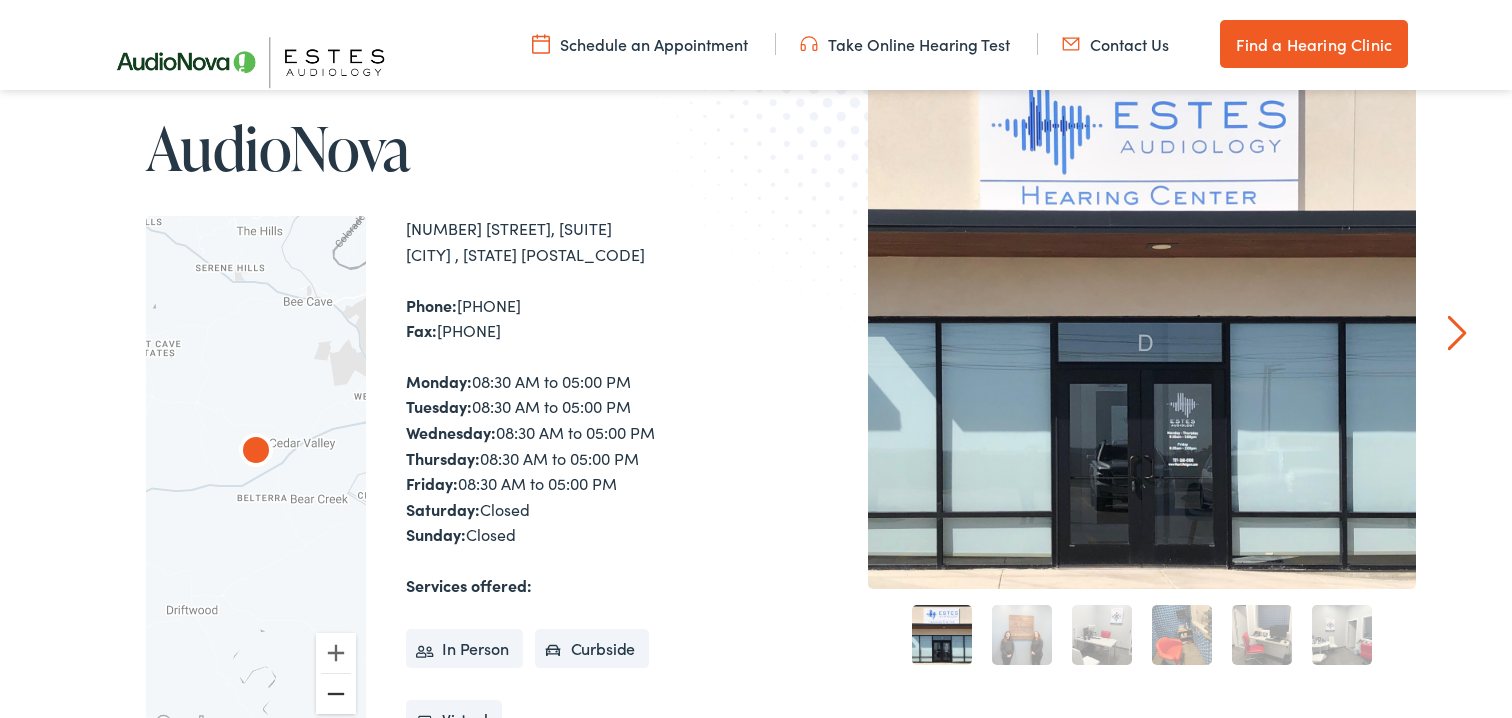 click at bounding box center [336, 694] 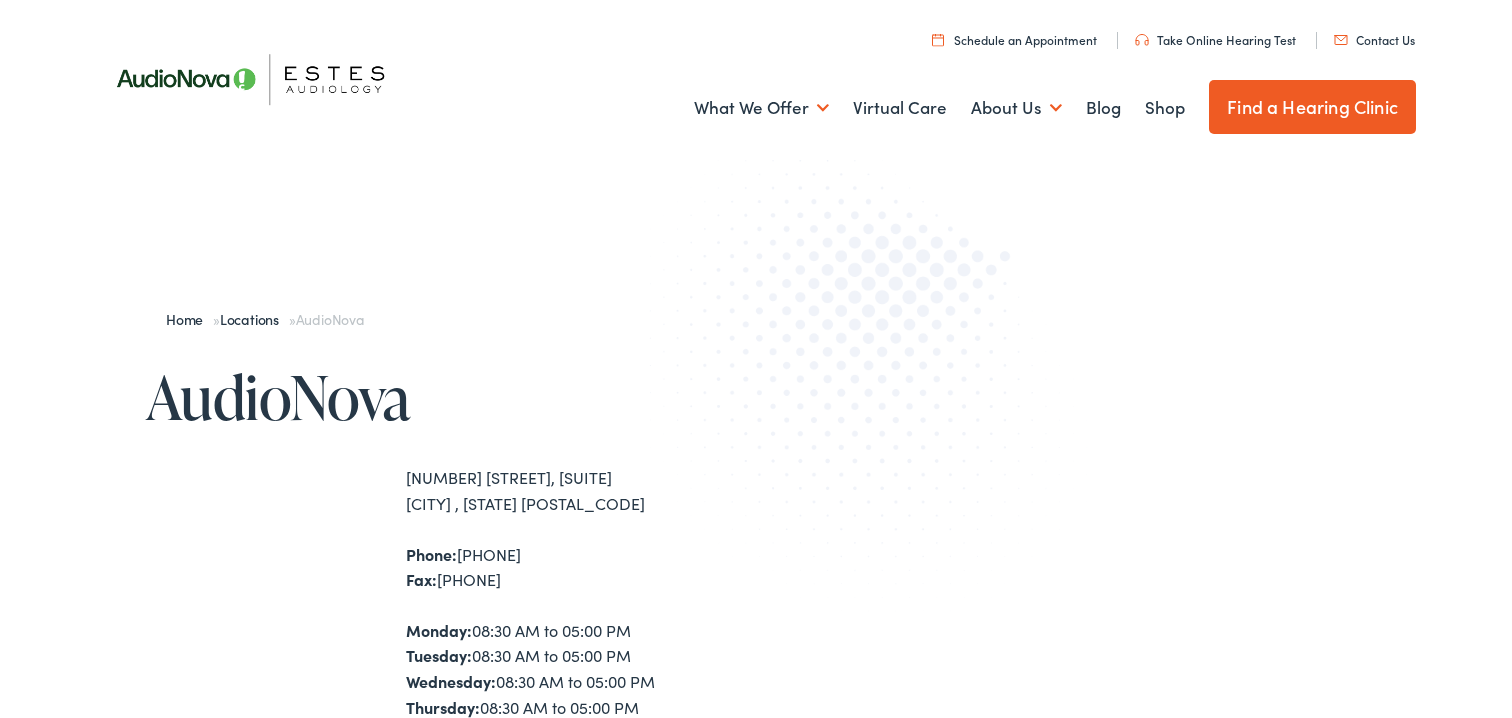 scroll, scrollTop: 0, scrollLeft: 0, axis: both 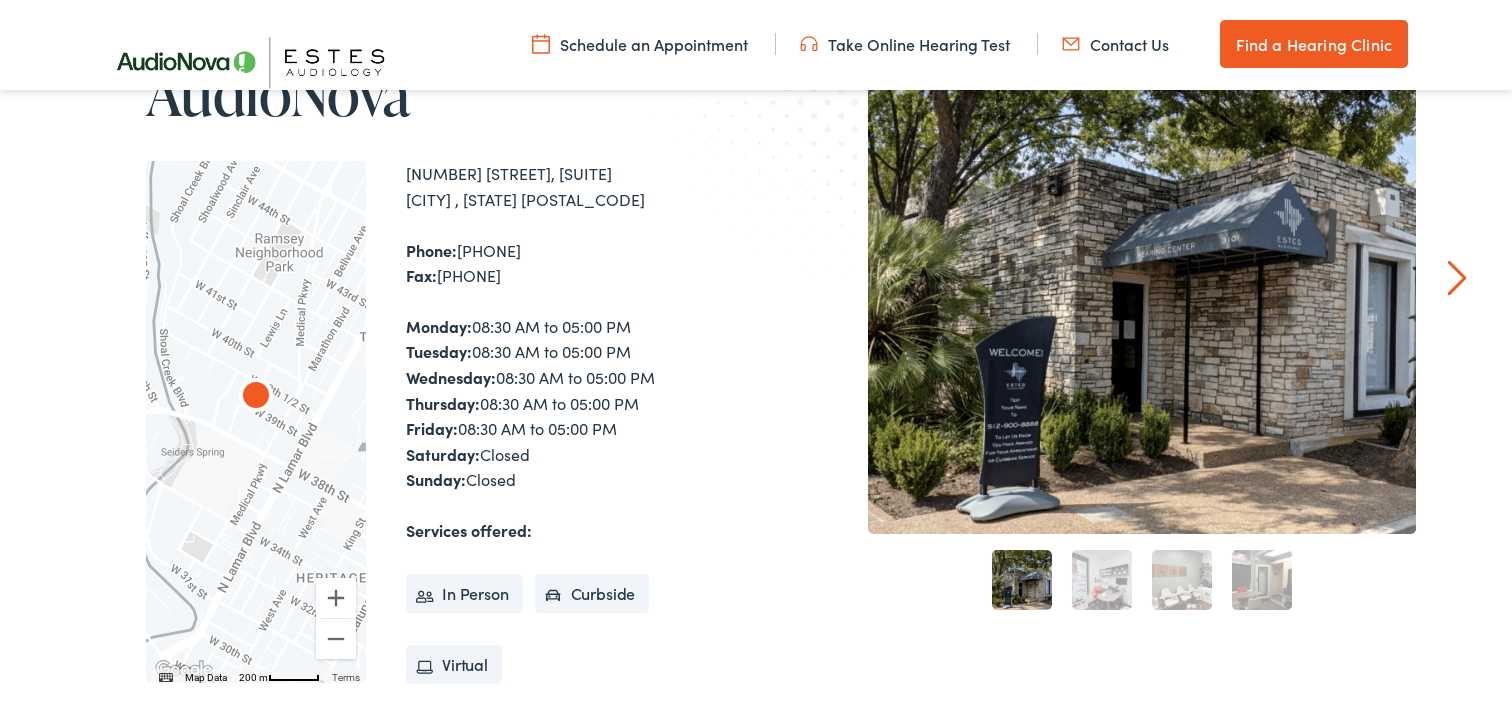 click on "In Person" at bounding box center (464, 594) 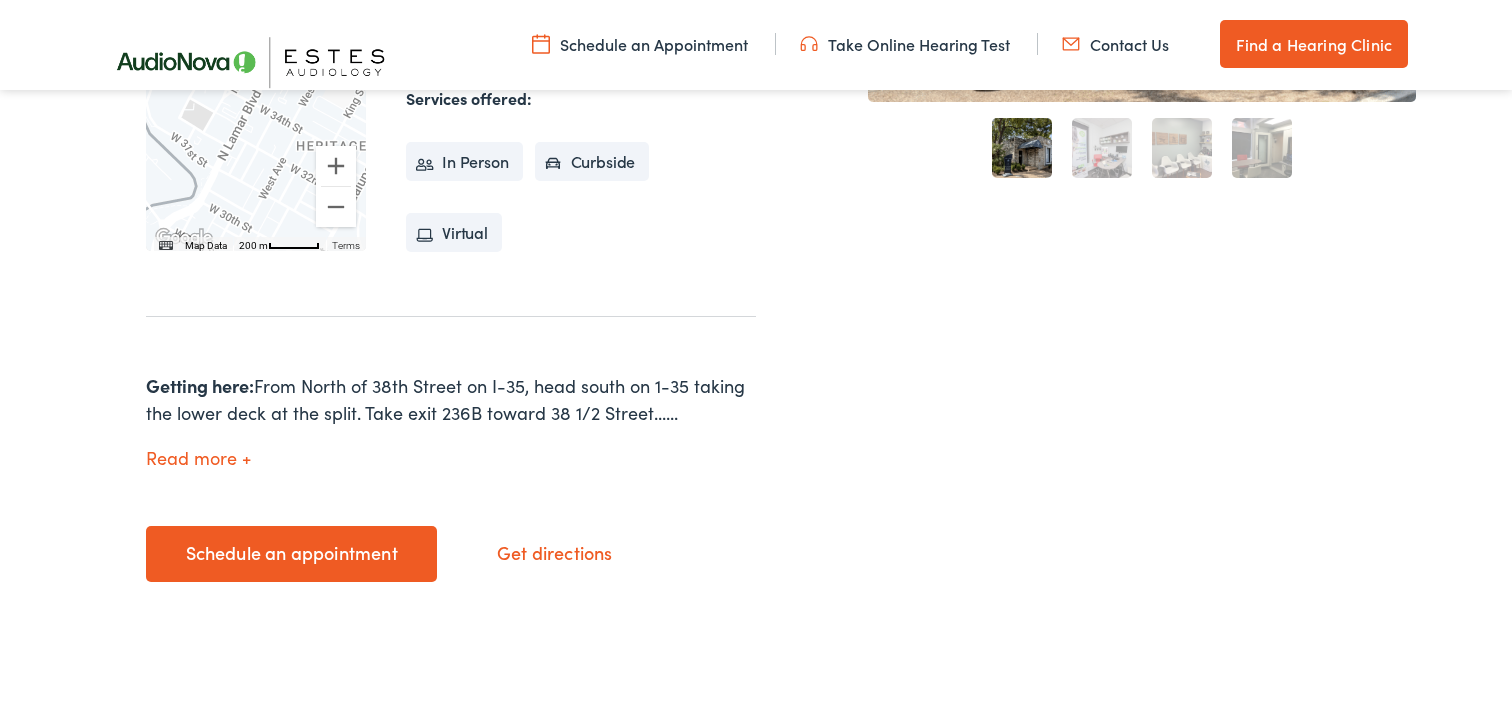 scroll, scrollTop: 730, scrollLeft: 0, axis: vertical 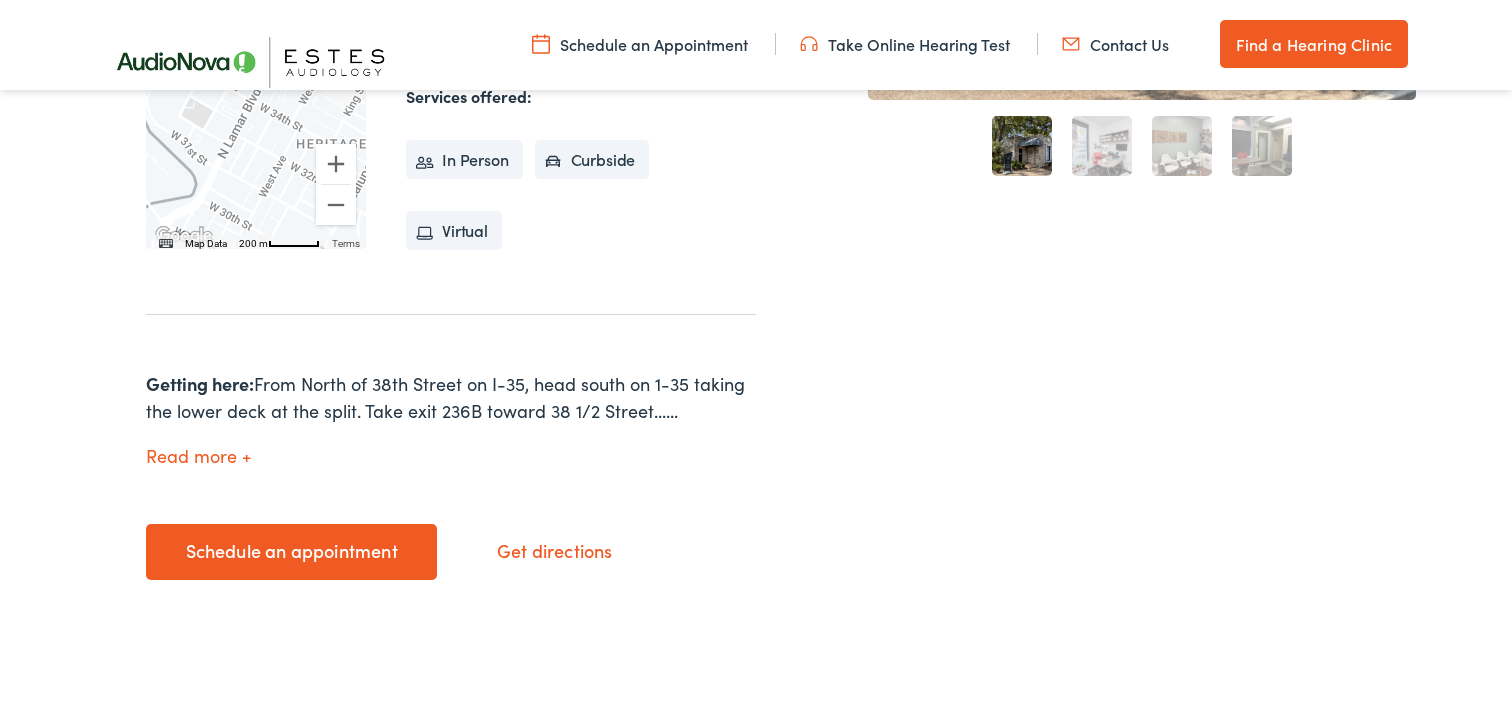 click on "Schedule an appointment" at bounding box center (291, 552) 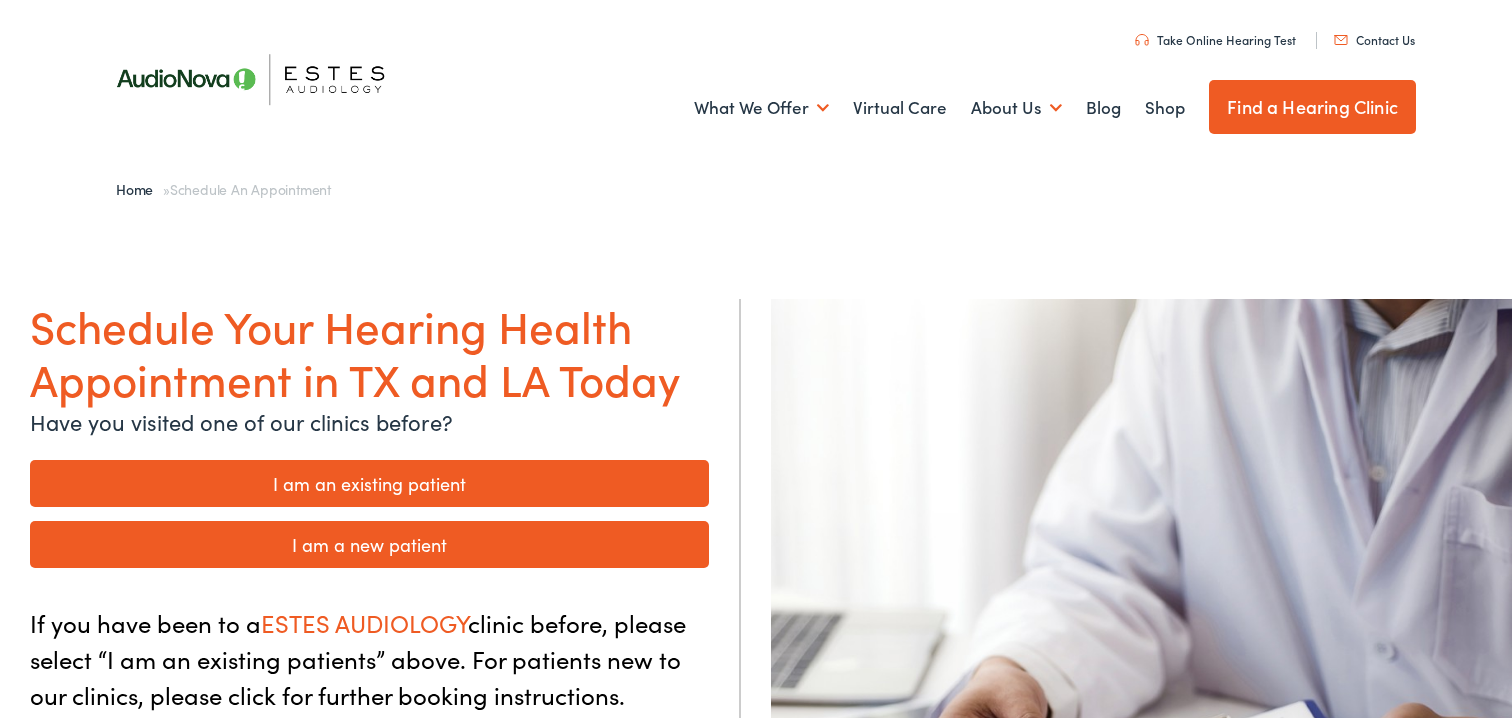 scroll, scrollTop: 0, scrollLeft: 0, axis: both 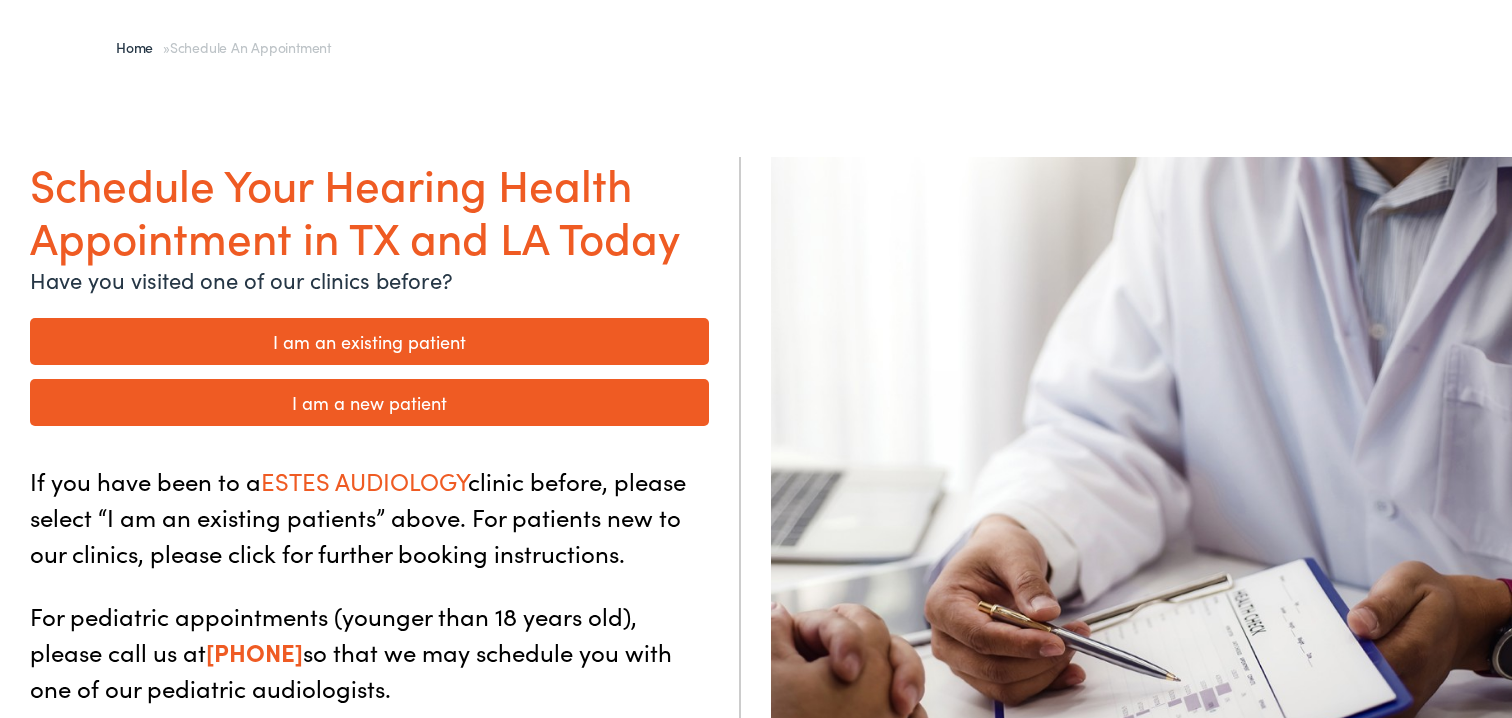 click on "I am an existing patient" at bounding box center [369, 341] 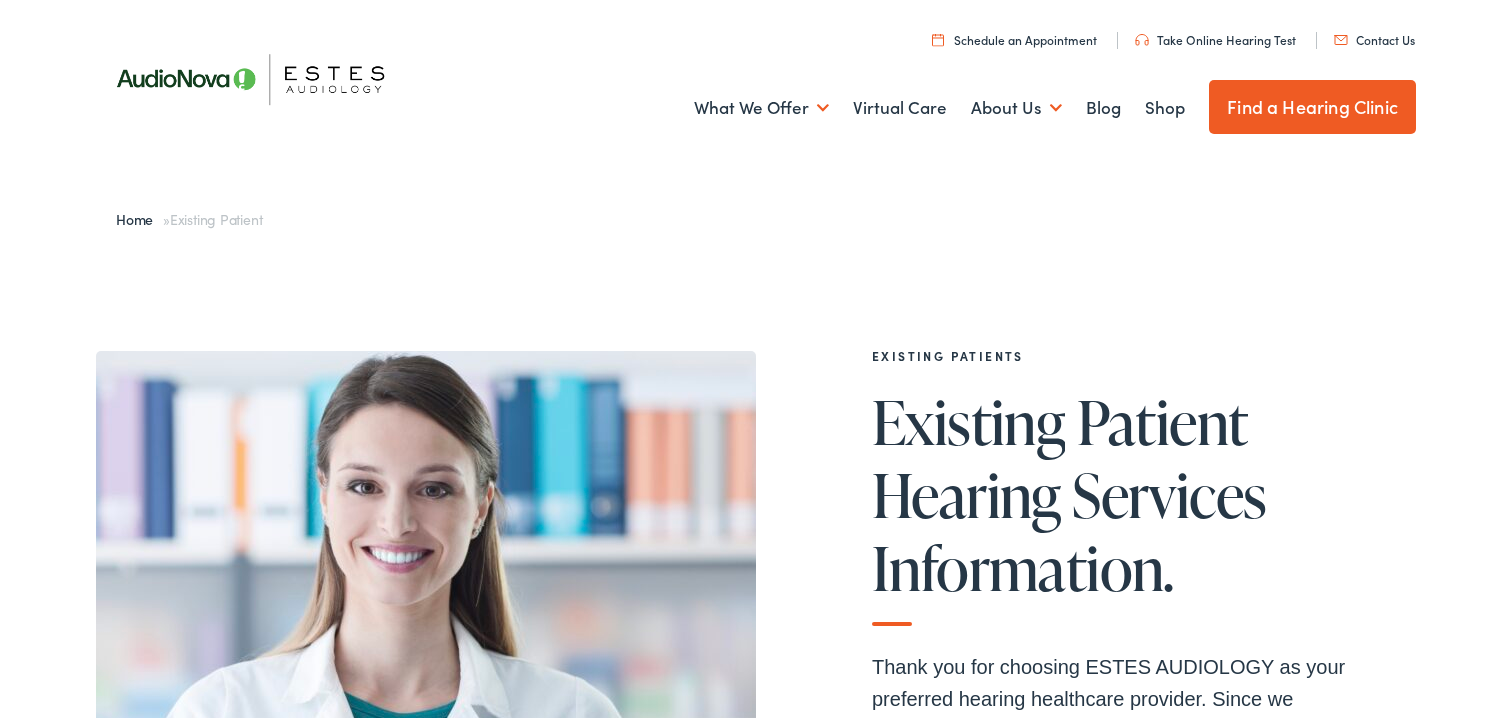 scroll, scrollTop: 0, scrollLeft: 0, axis: both 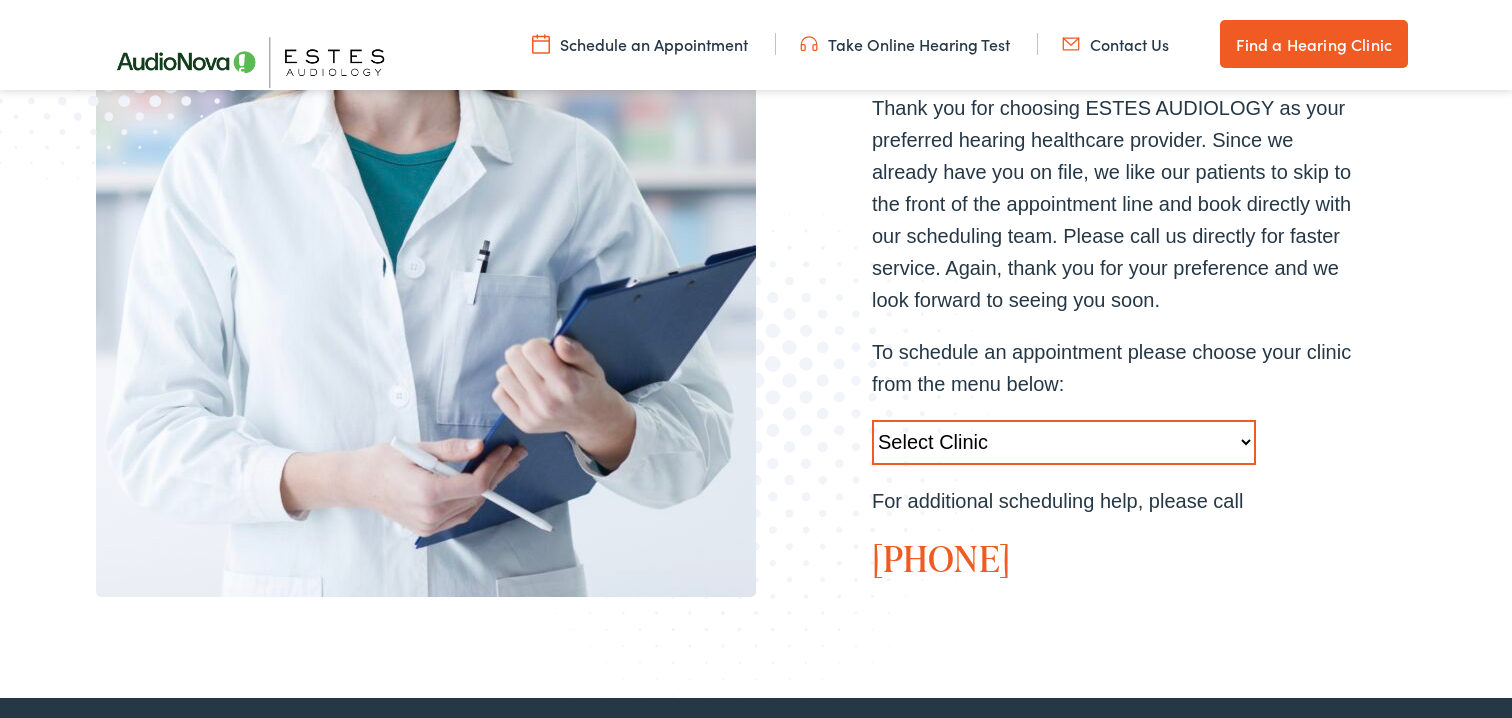 click on "Select Clinic [CITY]-[STATE]-AudioNova [NUMBER] [STREET] [CITY]-[STATE]-AudioNova [NUMBER] [STREET] [CITY]-[STATE]-AudioNova [NUMBER] [STREET] [CITY]-[STATE]-AudioNova [NUMBER]-[NUMBER] [STREET] [CITY]-[STATE]-AudioNova [NUMBER] [STREET] [CITY]-[STATE]-AudioNova [NUMBER] [STREET] [CITY]-[STATE]-AudioNova [NUMBER] [STREET] [CITY]-[STATE]-AudioNova [NUMBER] [STREET]" at bounding box center [1064, 442] 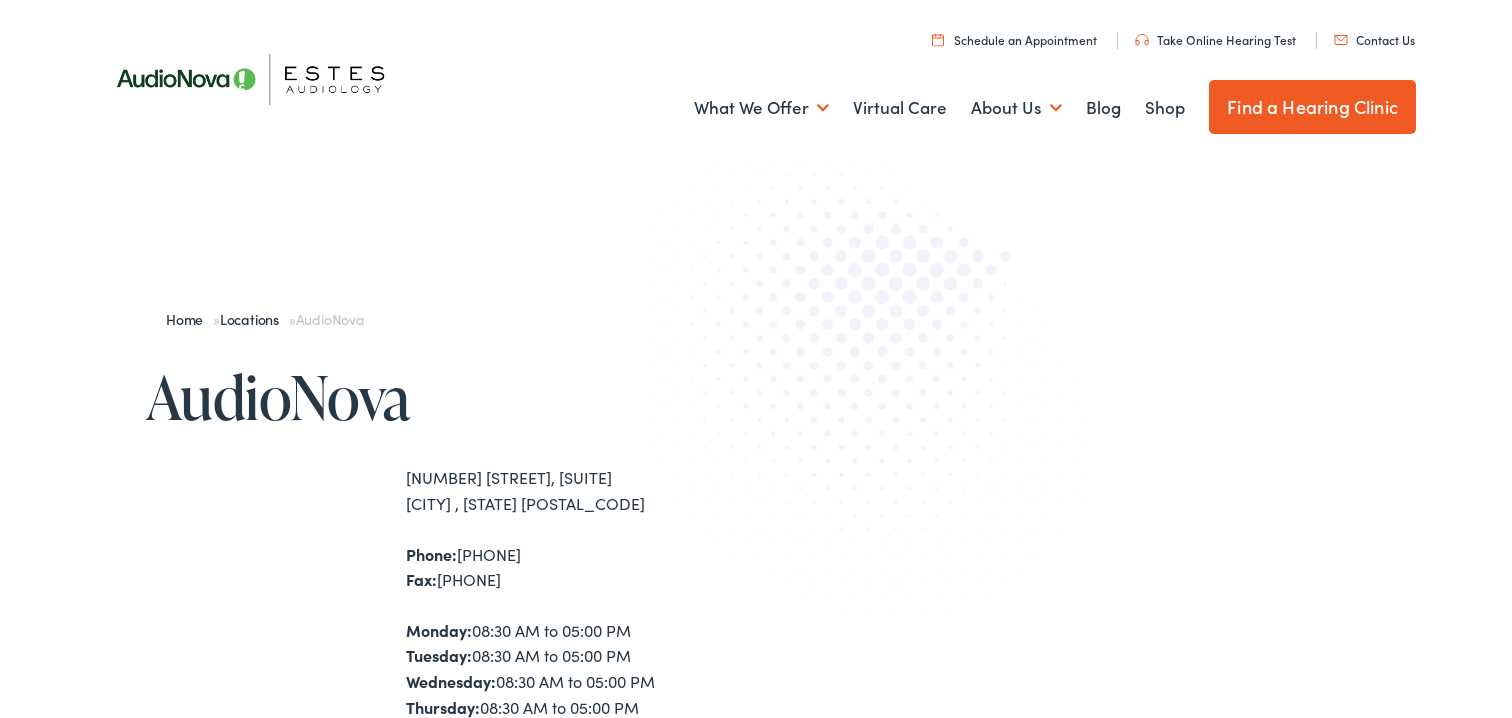 scroll, scrollTop: 0, scrollLeft: 0, axis: both 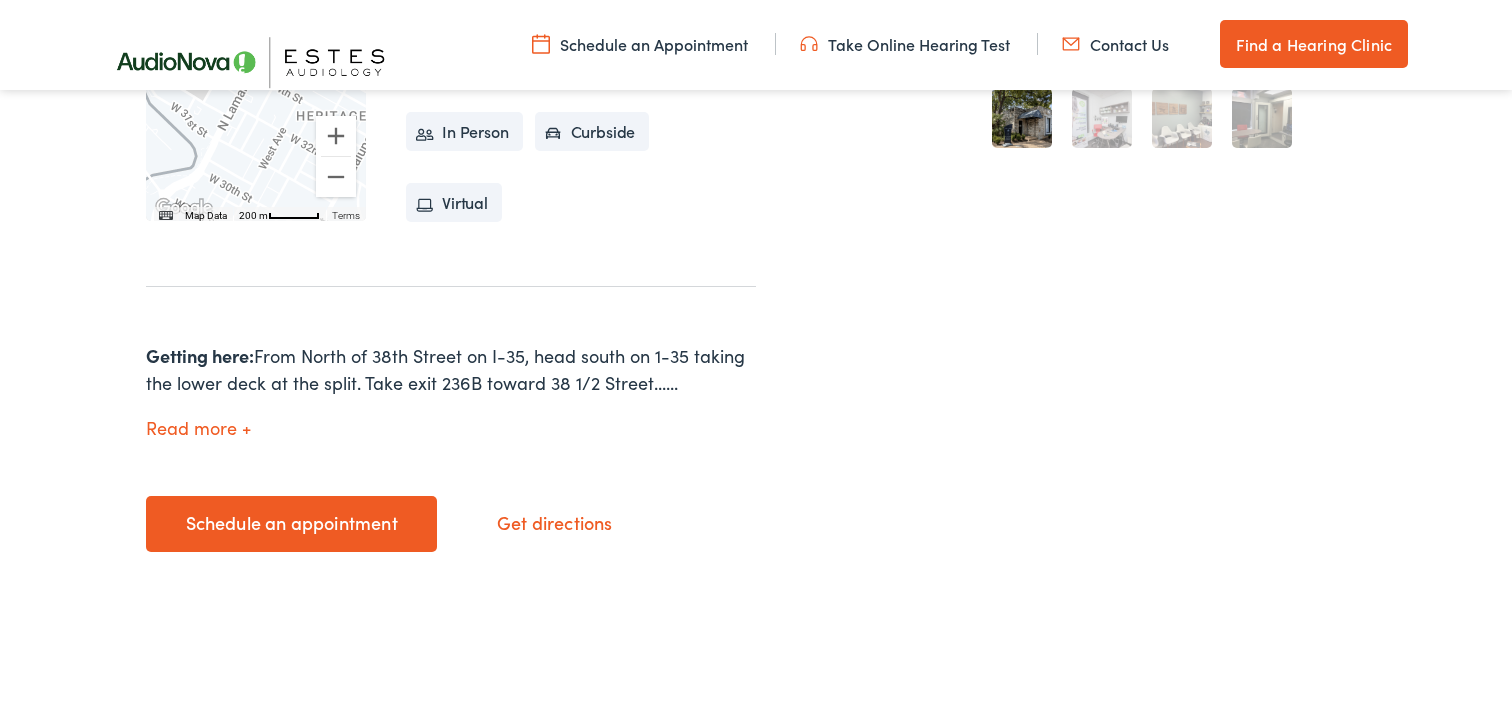 click on "Schedule an appointment" at bounding box center (291, 524) 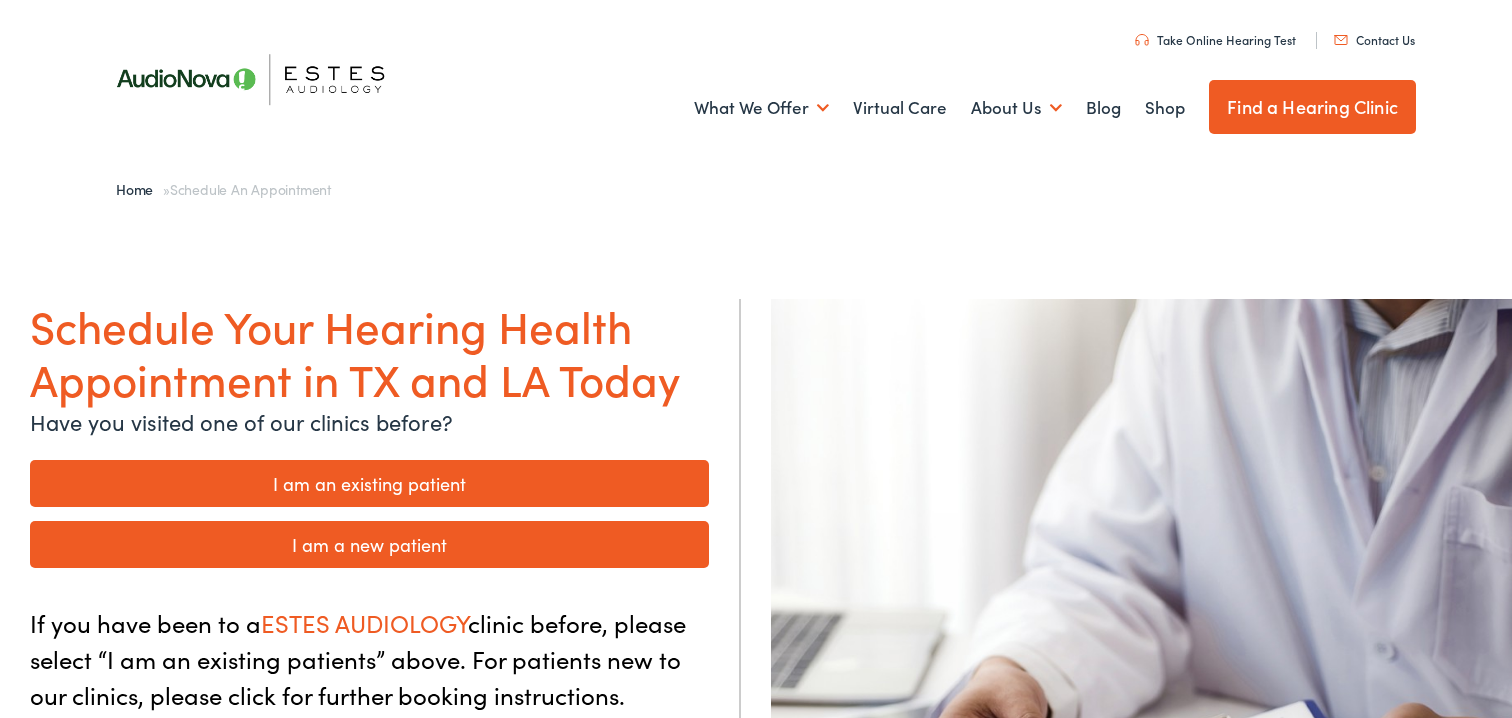 scroll, scrollTop: 0, scrollLeft: 0, axis: both 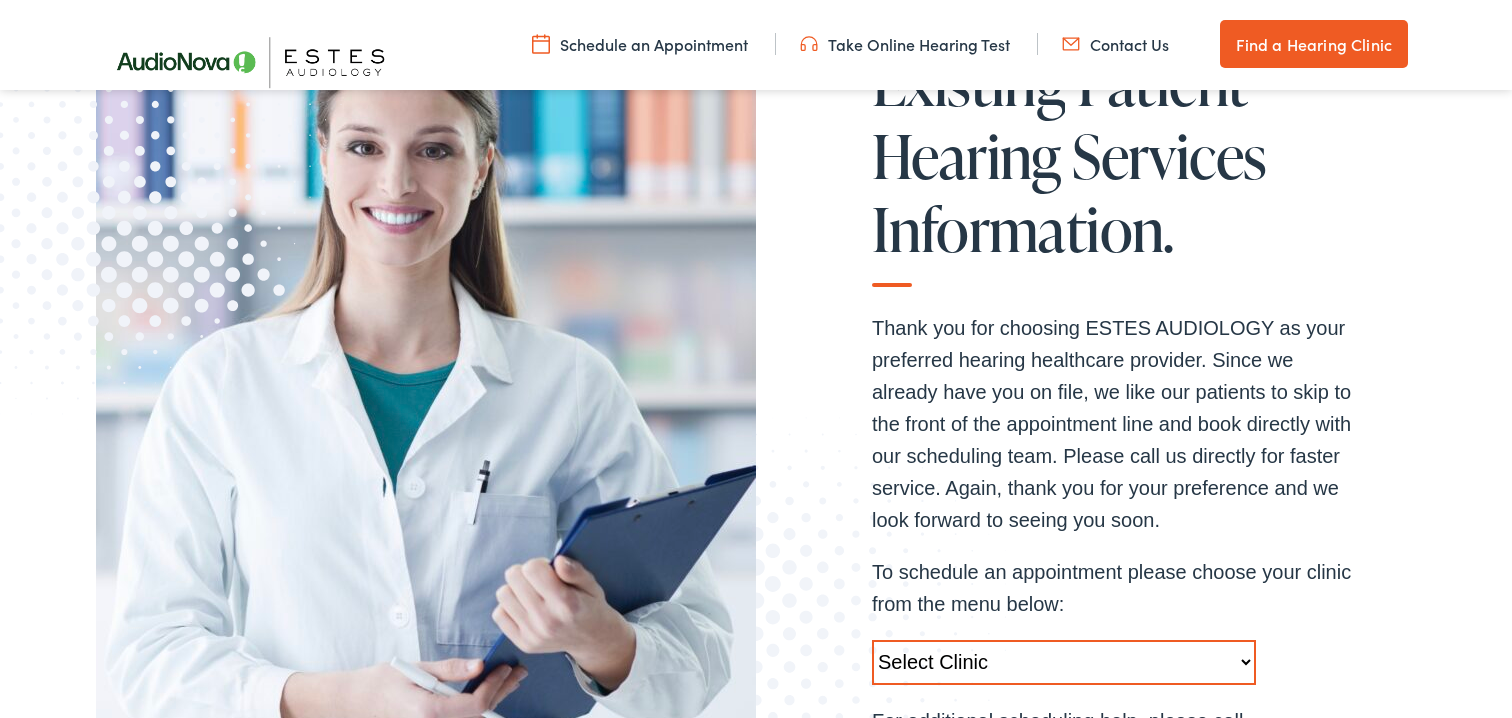 click on "Select Clinic Austin-TX-AudioNova 1206 W. 38th Street Boerne-TX-AudioNova 1112 S Main St. Austin-TX-AudioNova 13210 W Hwy 290 Marble Falls-TX-AudioNova 304-B Highlander Circle New Braunfels-TX-AudioNova 1529 Common Street Round Rock-TX-AudioNova 1850 S. AW Grimes Blvd San Antonio-TX-AudioNova 5282 Medical Drive Baton Rouge-LA-AudioNova 8211 Goodwood Boulevard" at bounding box center [1064, 662] 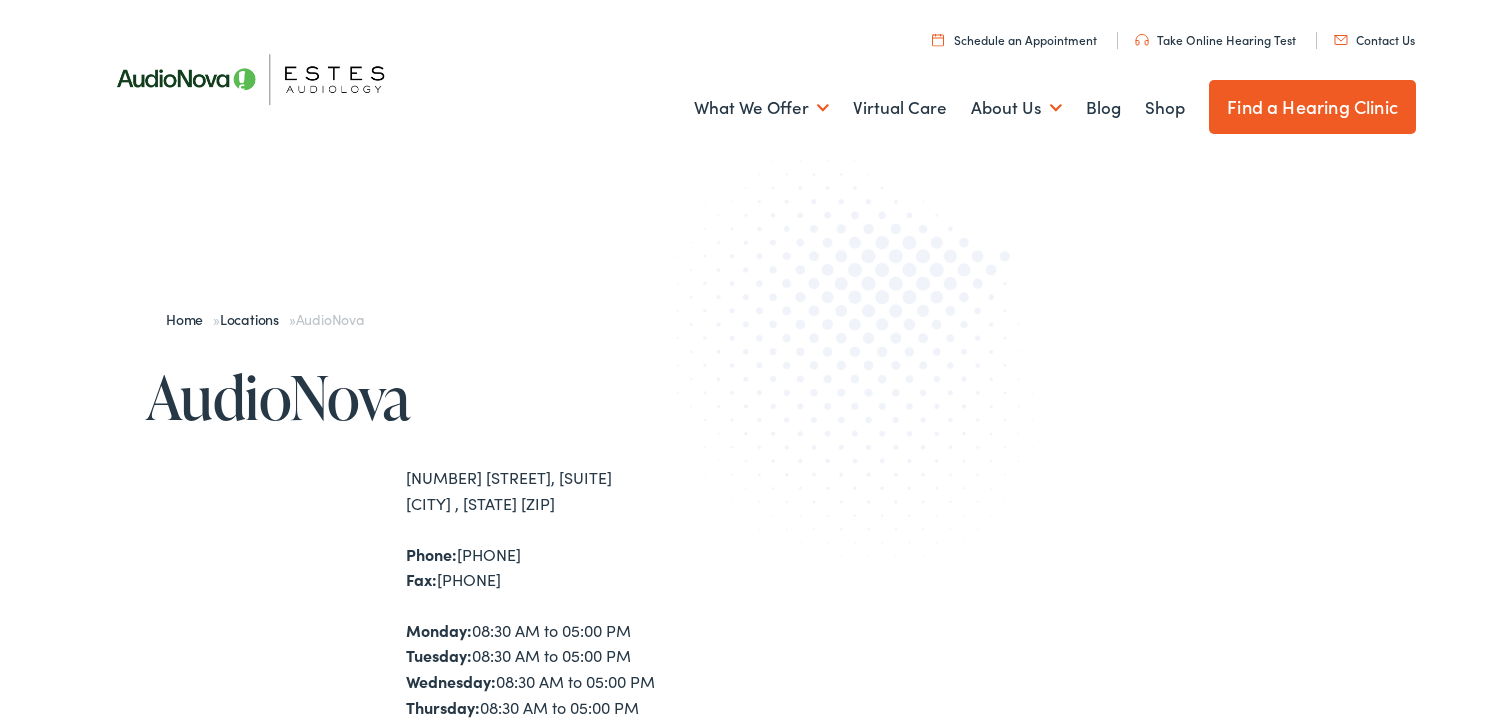 scroll, scrollTop: 0, scrollLeft: 0, axis: both 